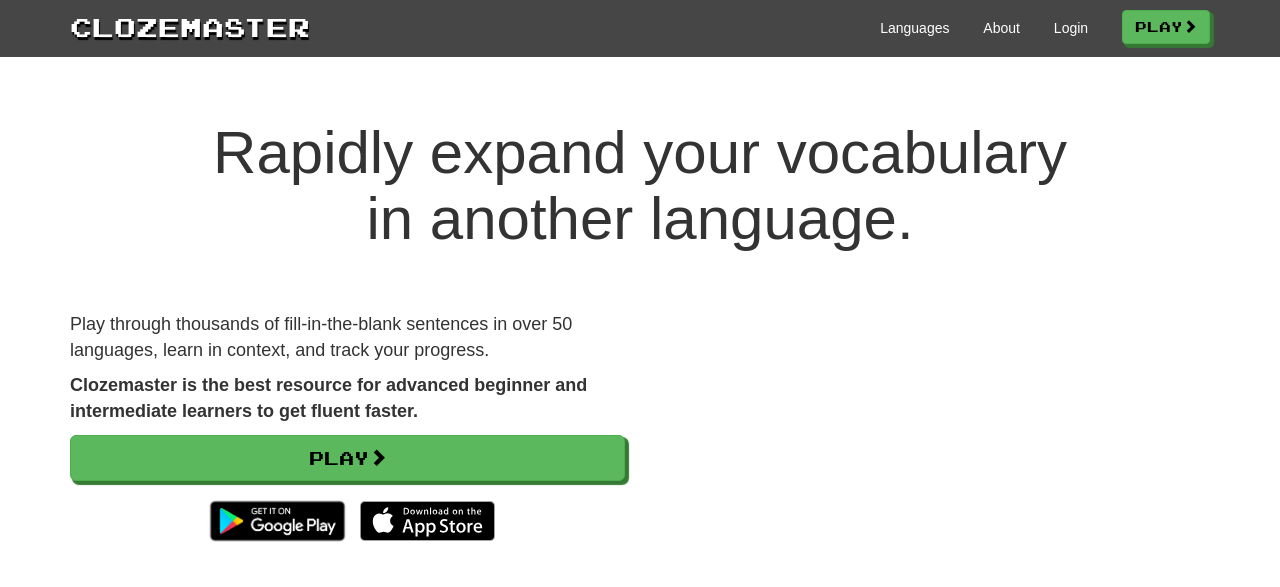 scroll, scrollTop: 0, scrollLeft: 0, axis: both 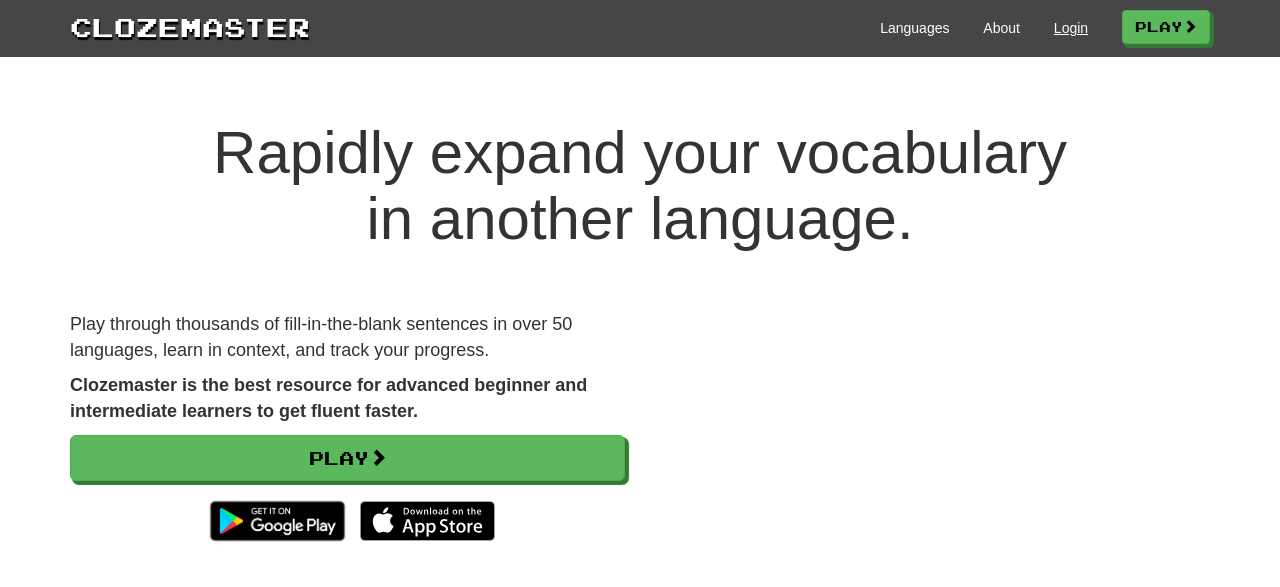click on "Login" at bounding box center (1071, 28) 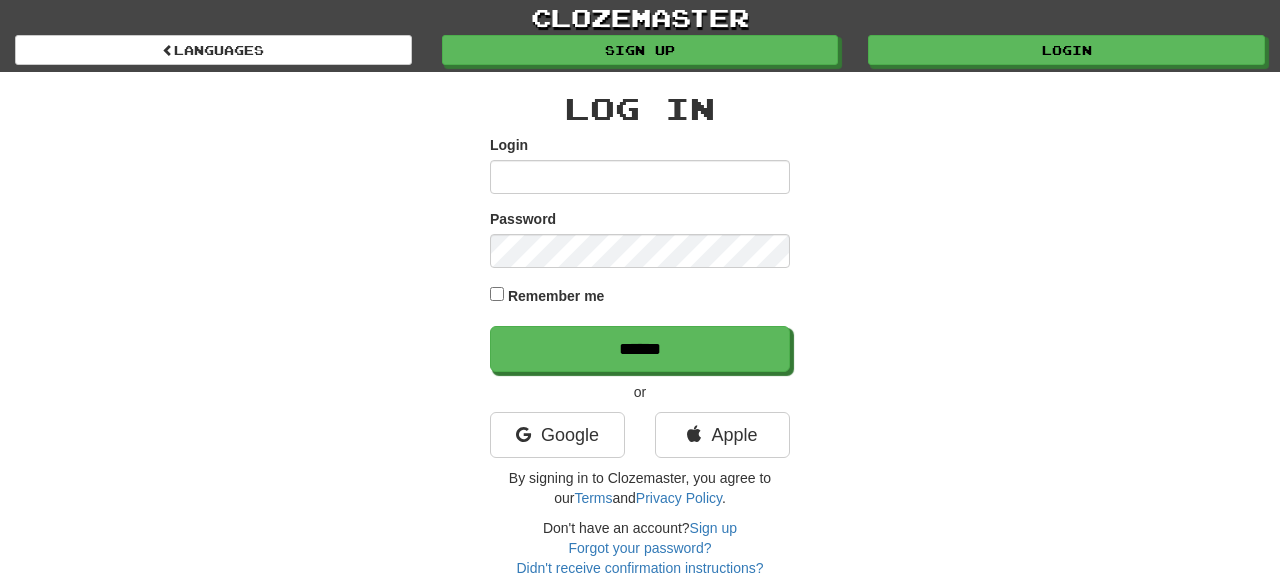 scroll, scrollTop: 0, scrollLeft: 0, axis: both 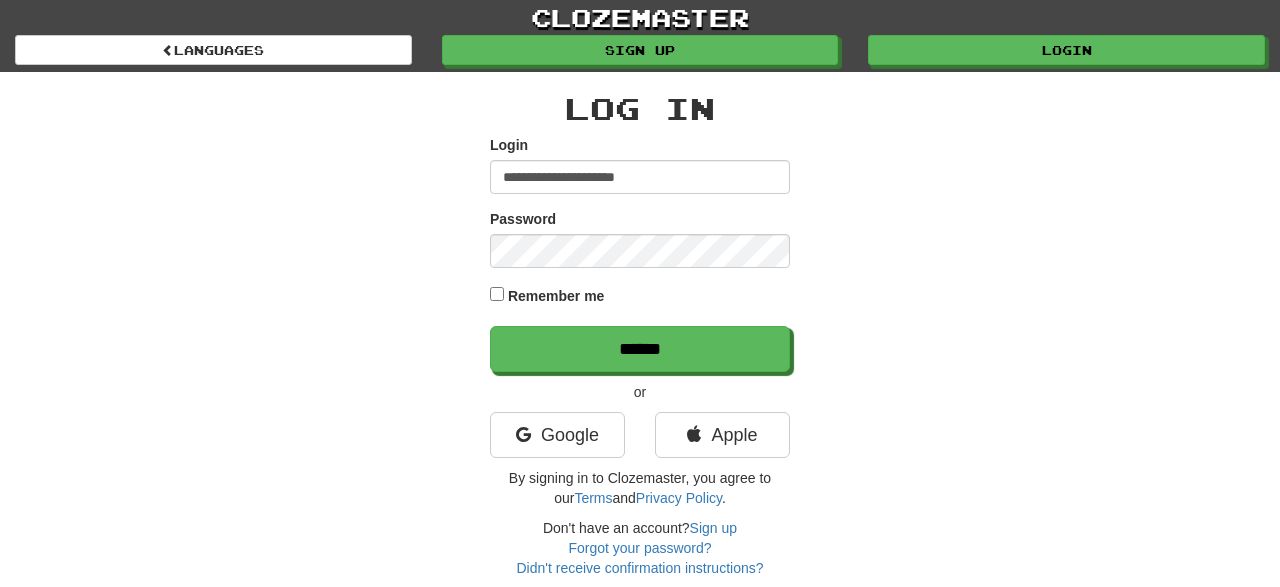 type on "**********" 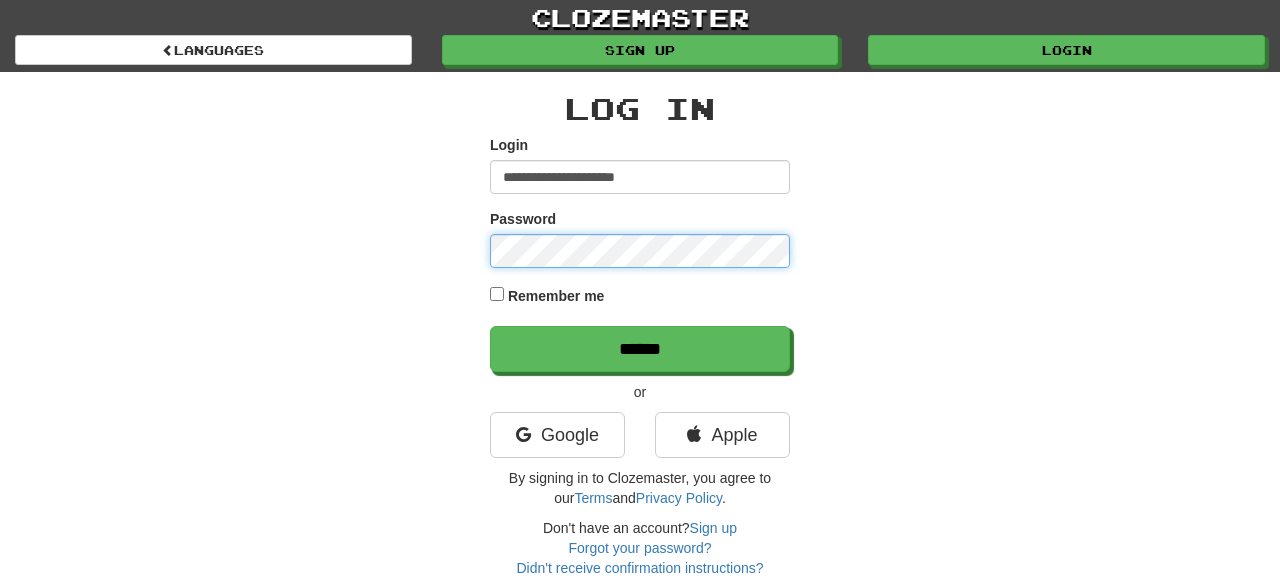 click on "******" at bounding box center (640, 349) 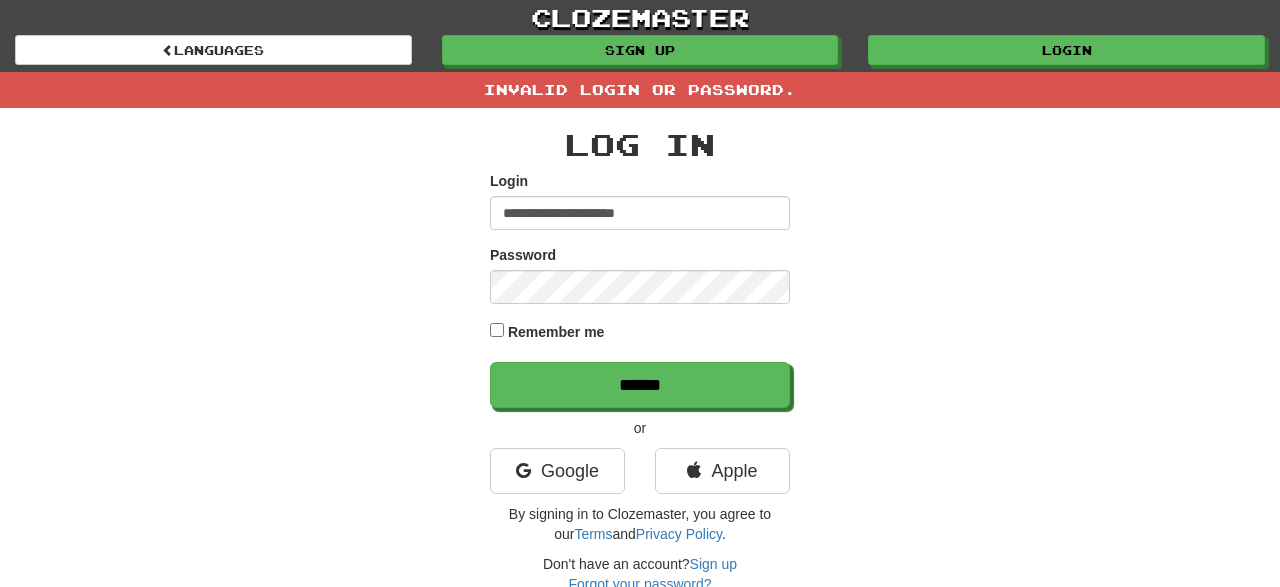scroll, scrollTop: 0, scrollLeft: 0, axis: both 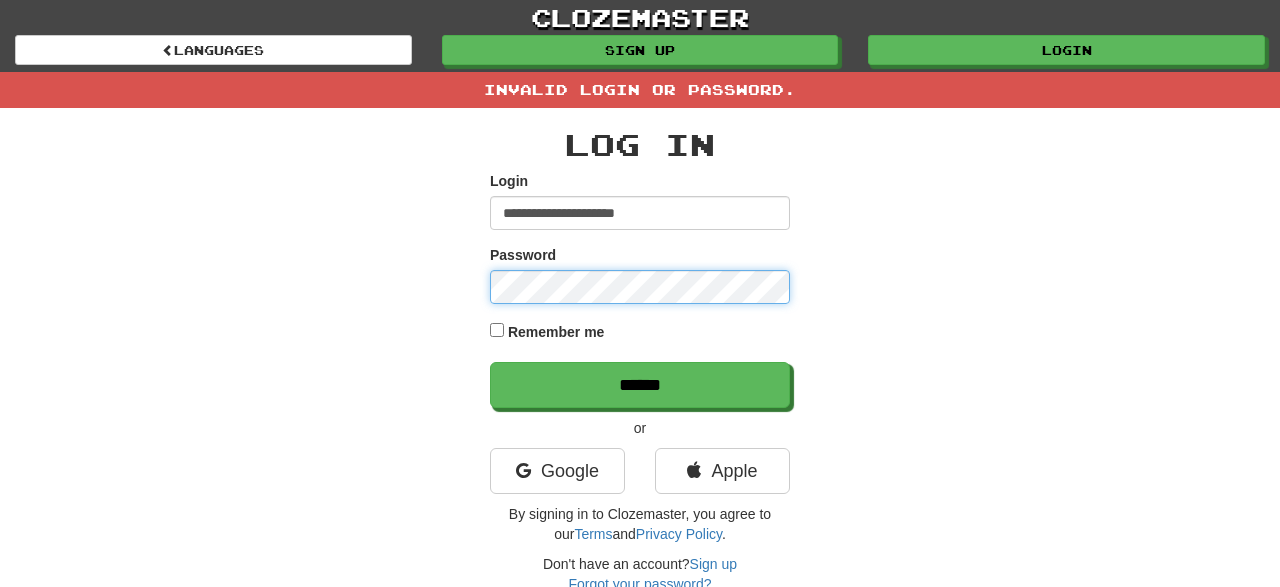 click on "******" at bounding box center [640, 385] 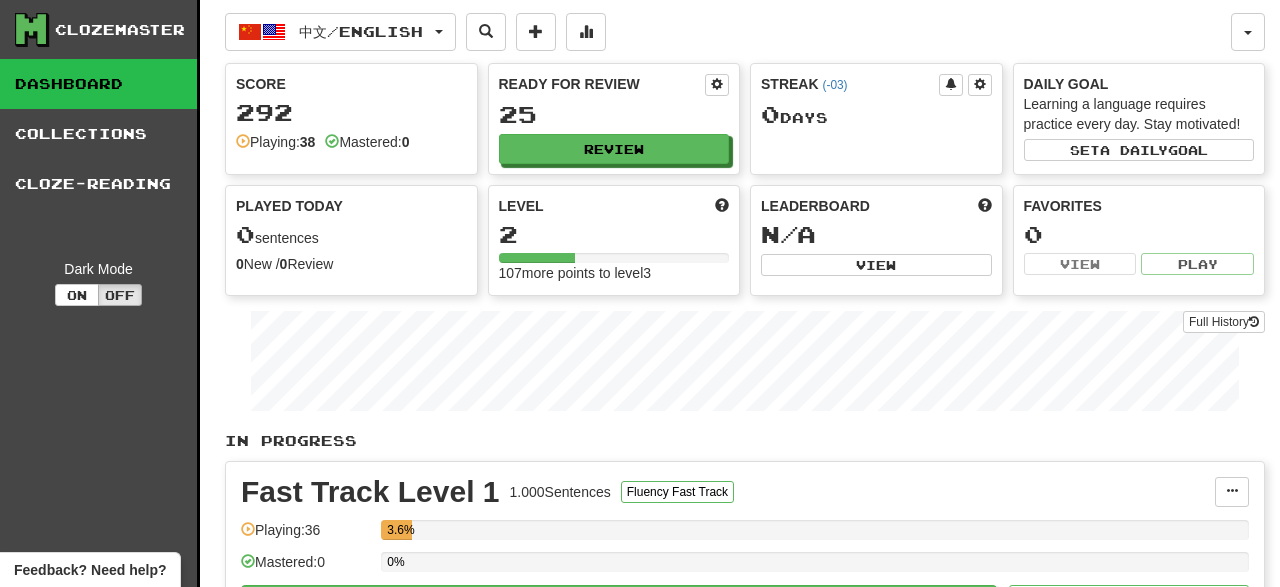 scroll, scrollTop: 0, scrollLeft: 0, axis: both 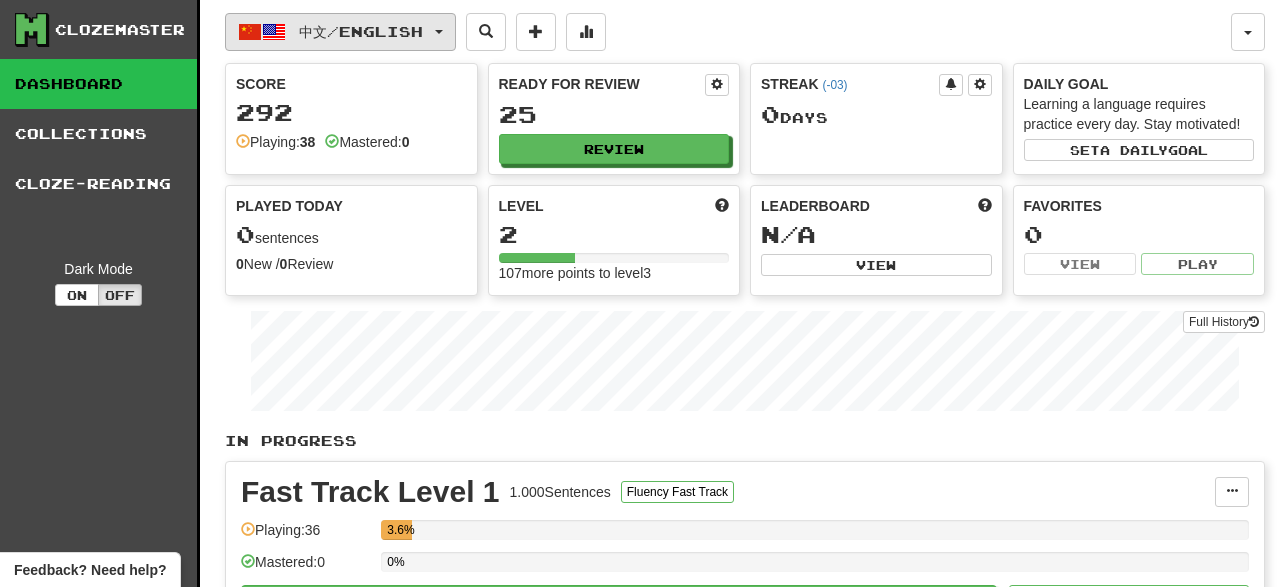 click on "中文  /  English" at bounding box center [361, 31] 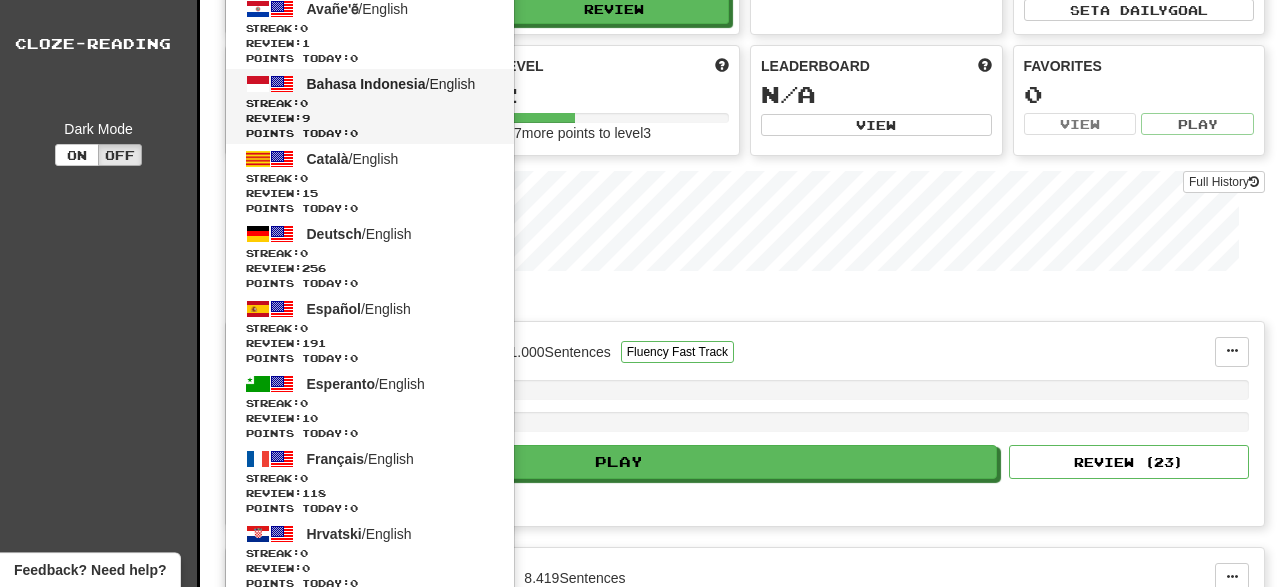 scroll, scrollTop: 146, scrollLeft: 0, axis: vertical 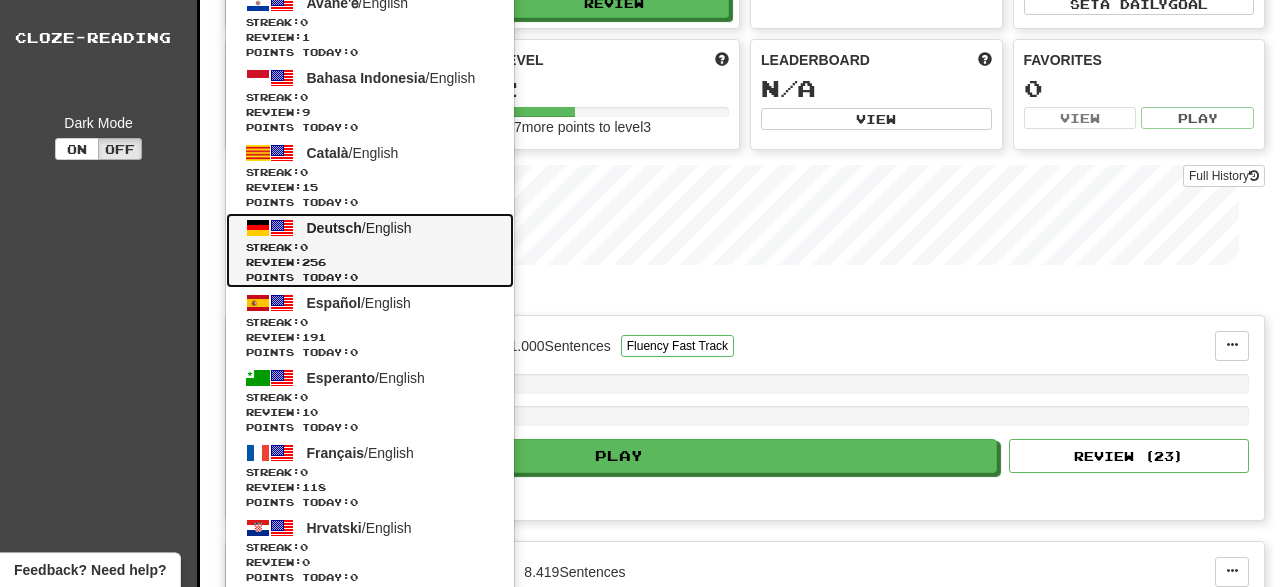 click on "Review:  256" at bounding box center [370, 262] 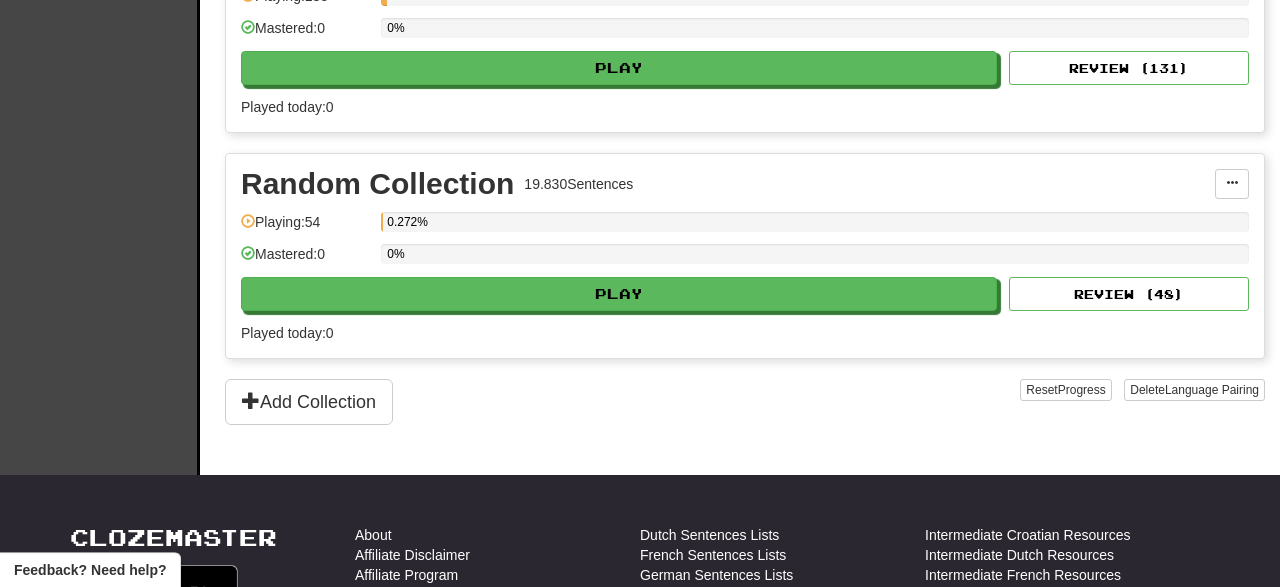 scroll, scrollTop: 534, scrollLeft: 0, axis: vertical 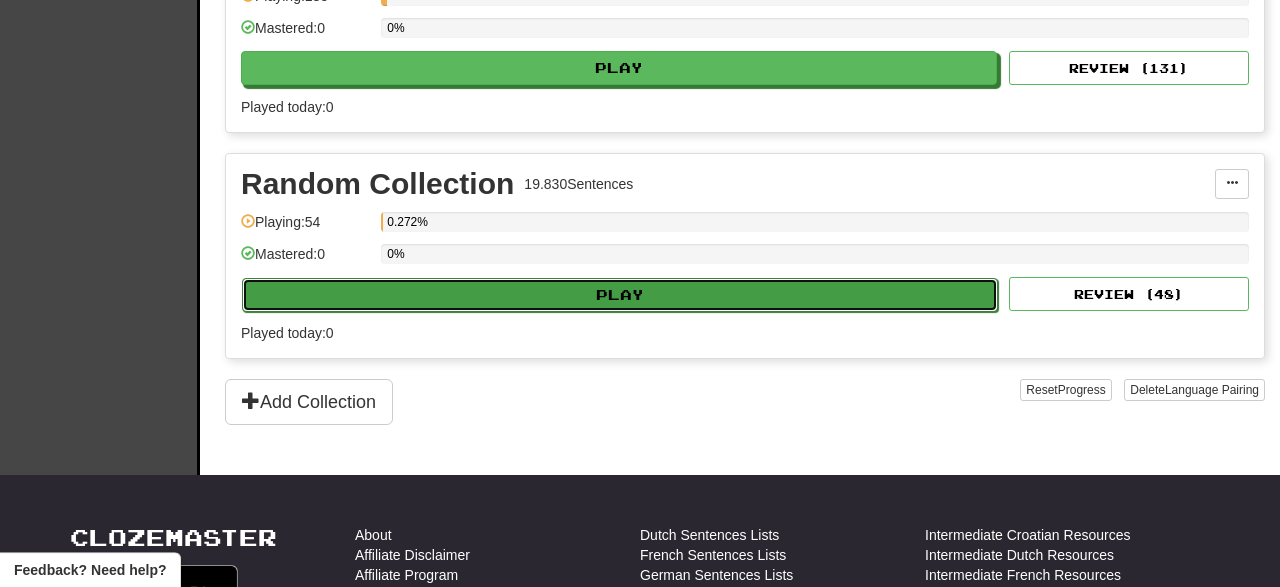 click on "Play" at bounding box center (620, 295) 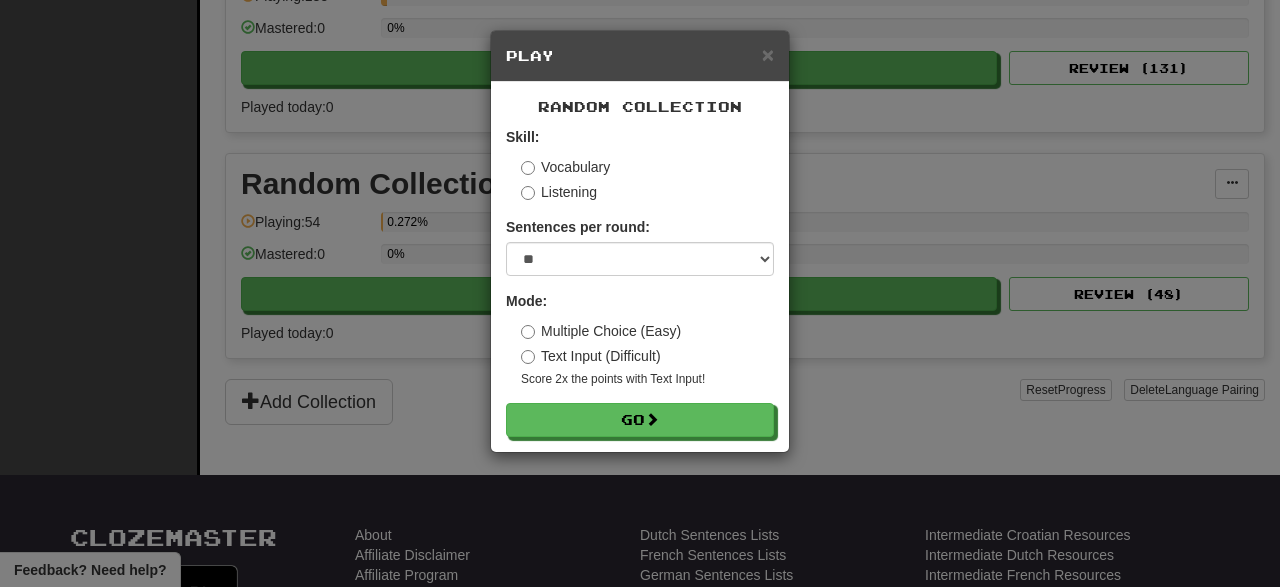 click on "Multiple Choice (Easy) Text Input (Difficult) Score 2x the points with Text Input !" at bounding box center [647, 354] 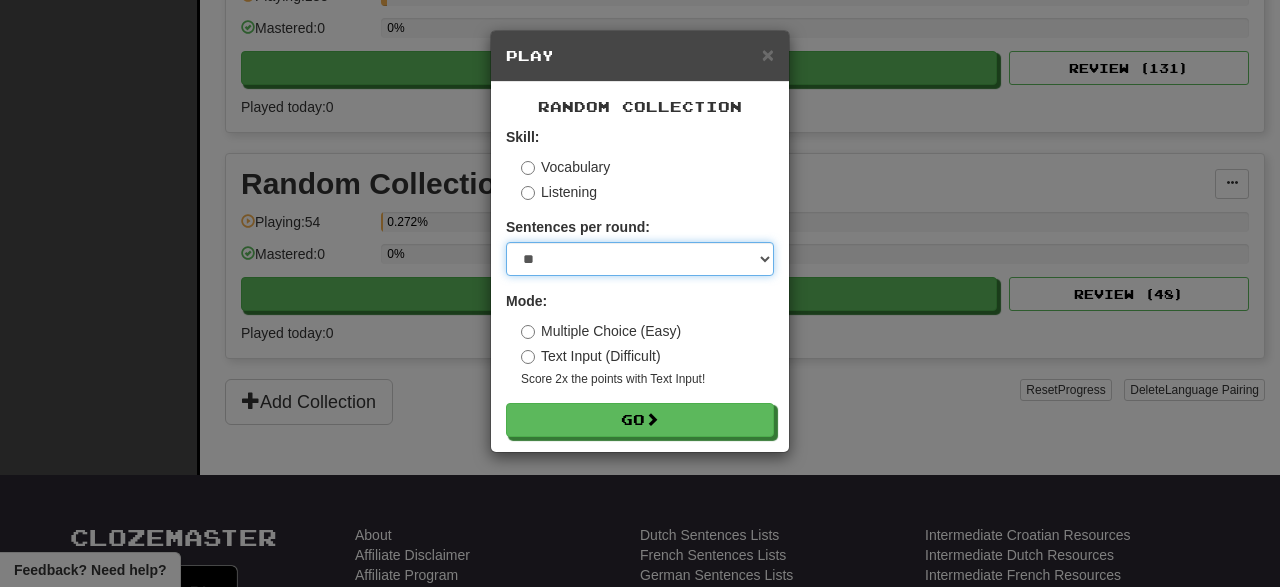 click on "* ** ** ** ** ** *** ********" at bounding box center (640, 259) 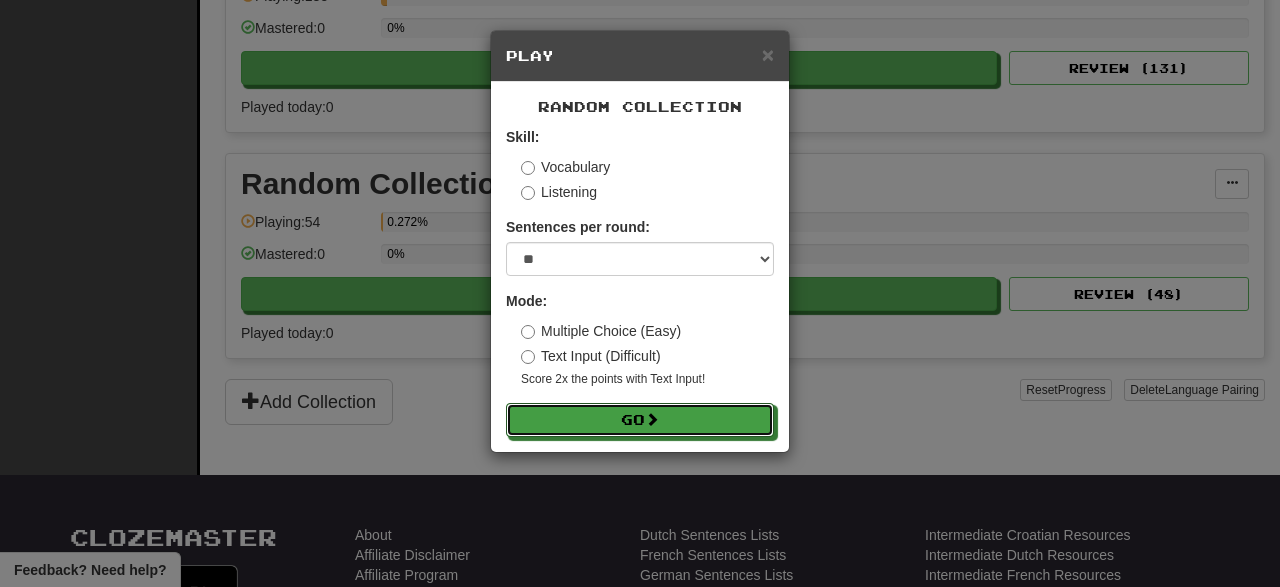 click on "Go" at bounding box center [640, 420] 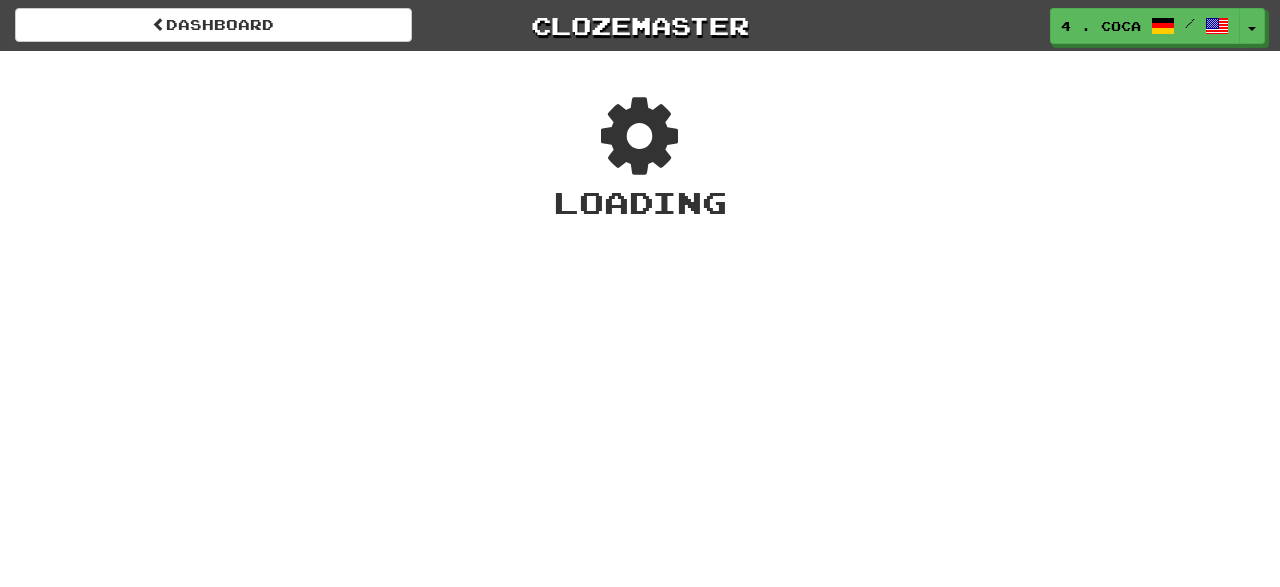 scroll, scrollTop: 0, scrollLeft: 0, axis: both 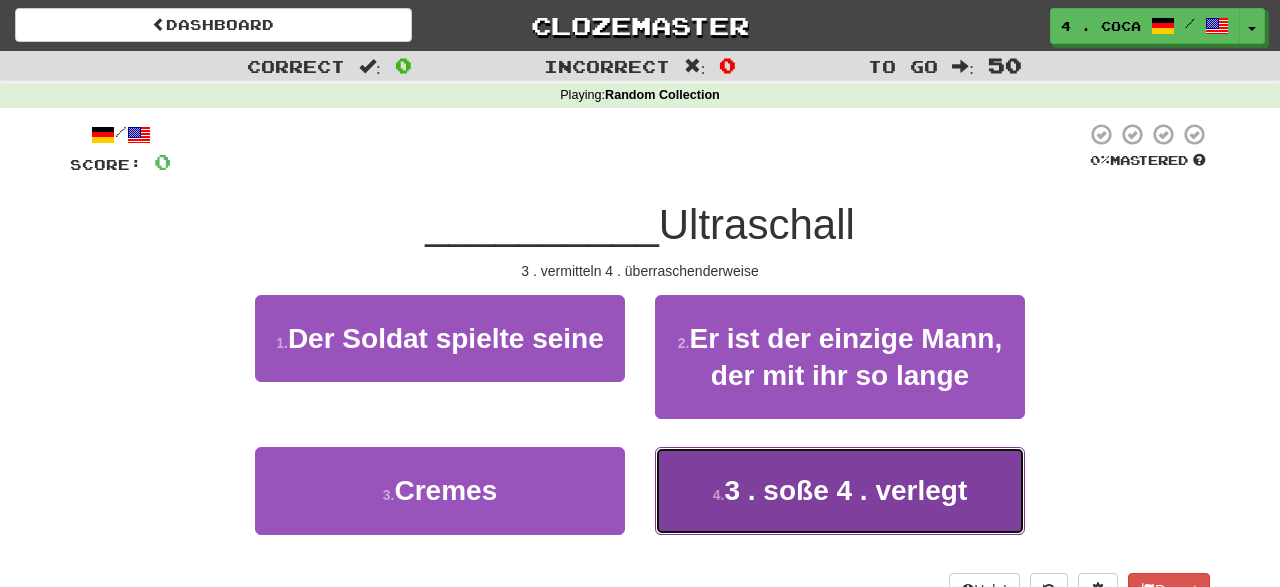 click on "2 .  zusammenleben" at bounding box center [840, 490] 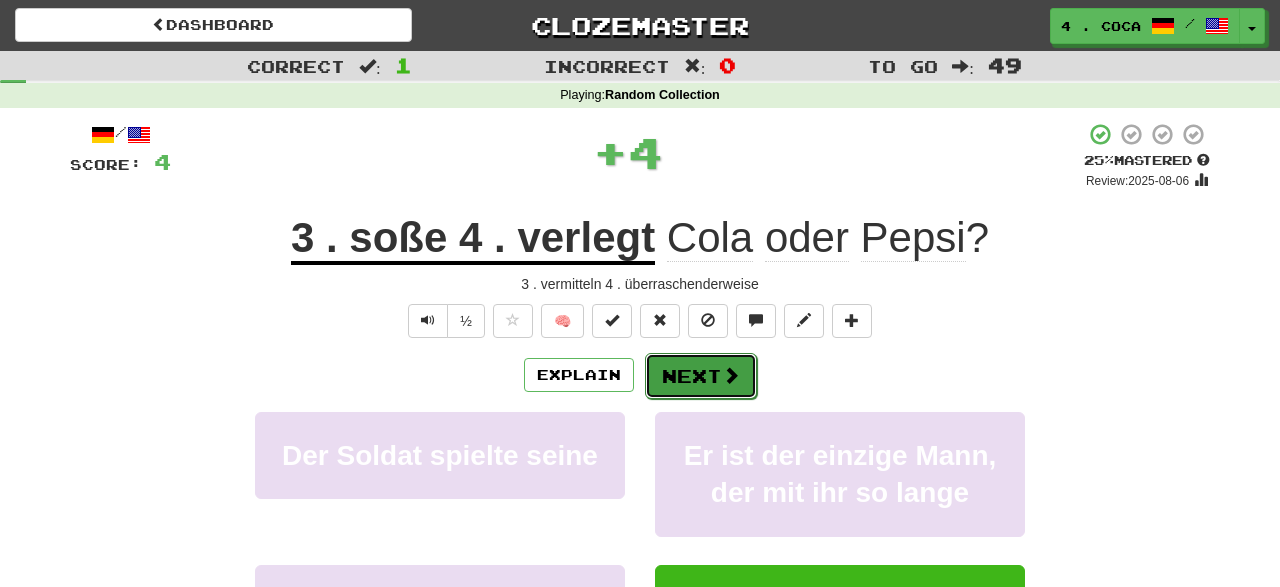 click on "Next" at bounding box center [701, 376] 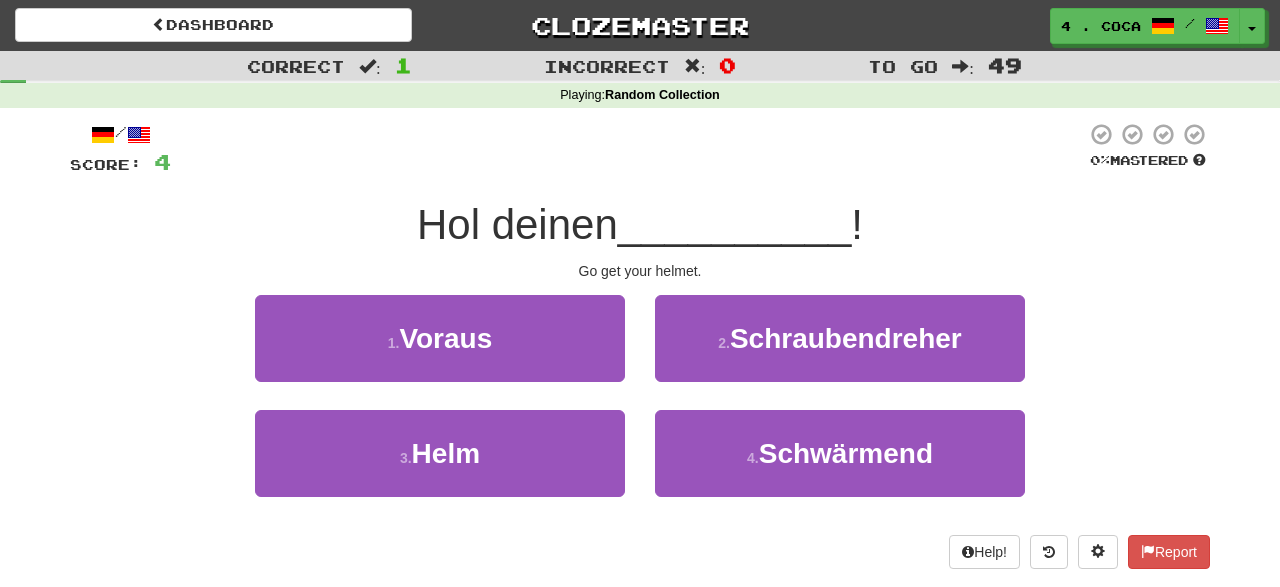 click on "1 .  Voraus 2 .  Schraubendreher" at bounding box center [640, 352] 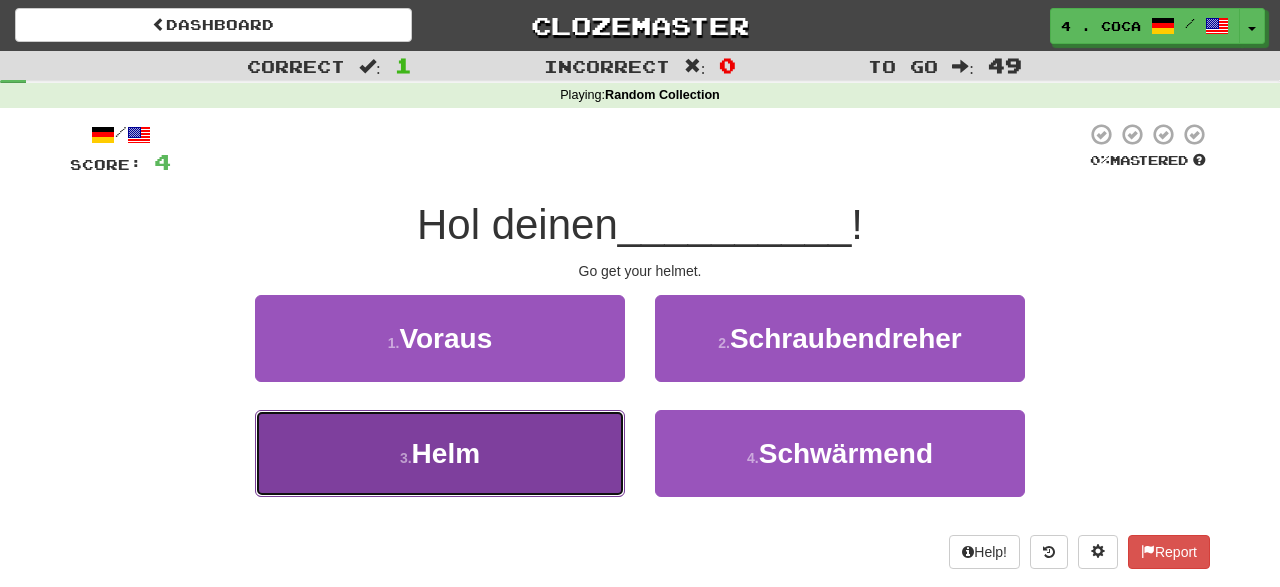 click on "3 .  Helm" at bounding box center [440, 453] 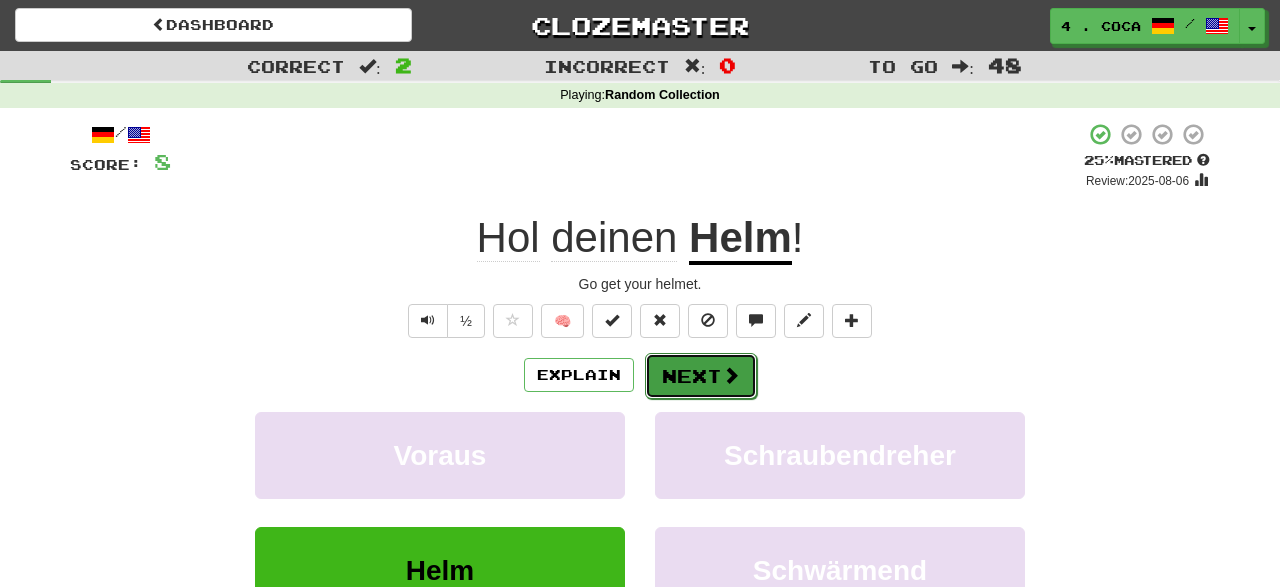 click on "Next" at bounding box center [701, 376] 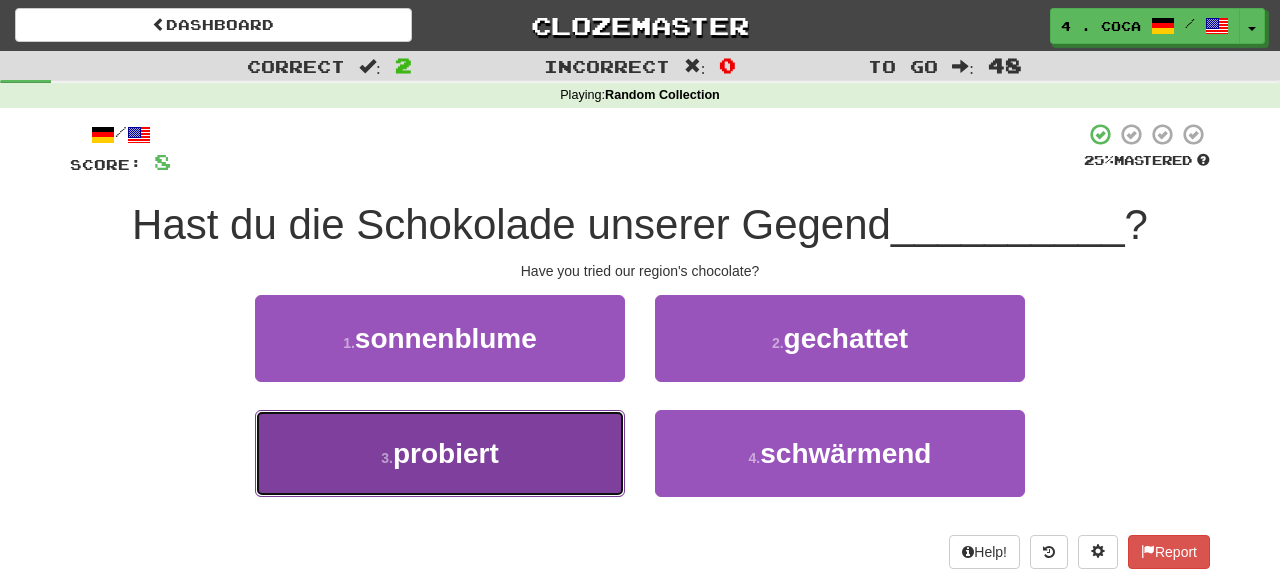 click on "3 .  probiert" at bounding box center (440, 453) 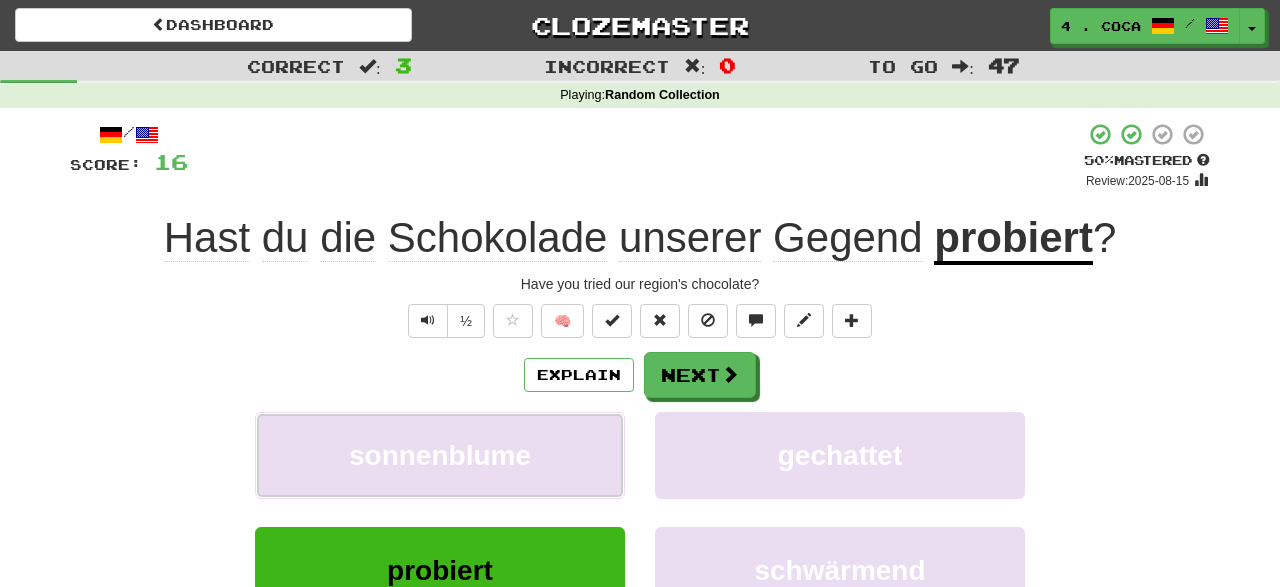 click on "sonnenblume" at bounding box center [440, 455] 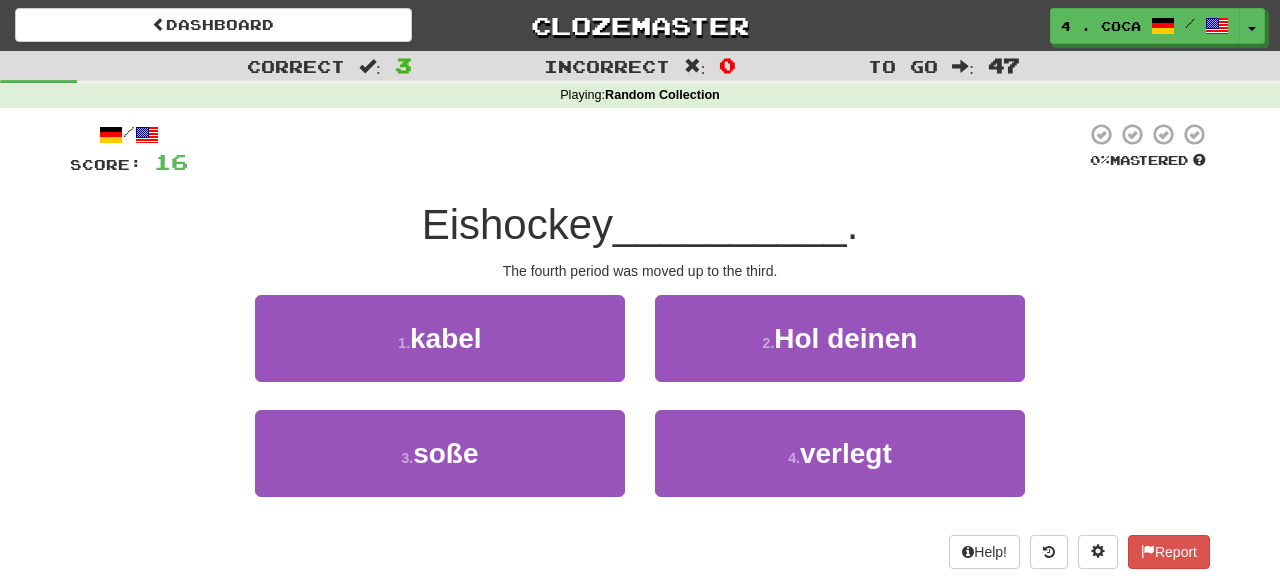 click on "1 .  kabel 2 .  eishockey" at bounding box center (640, 352) 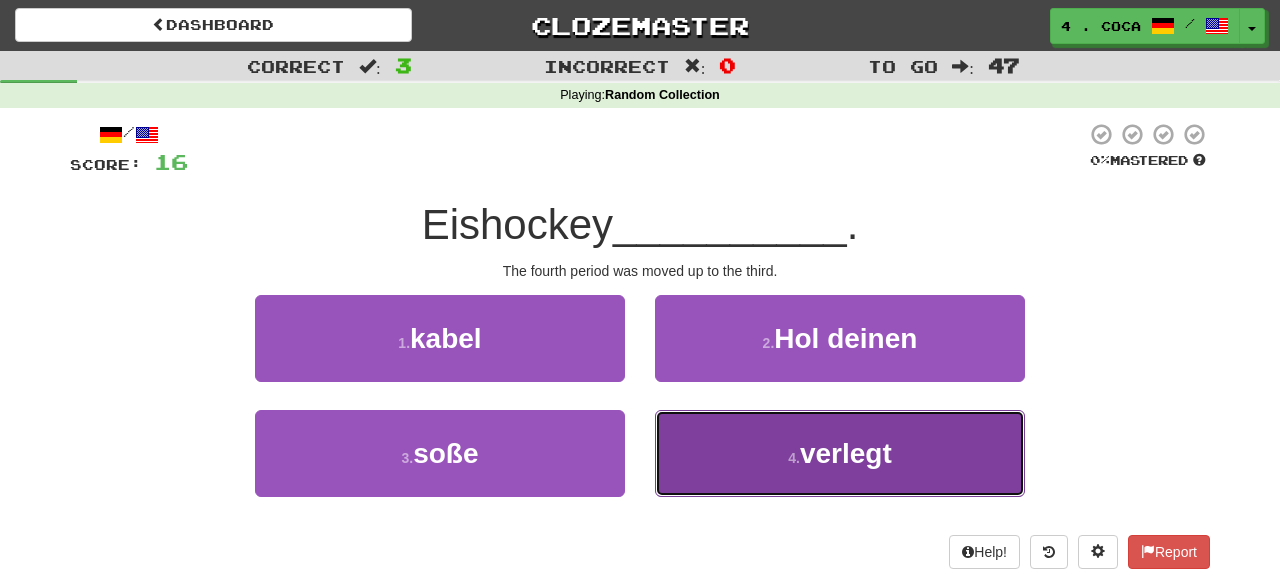 click on "4 .  verlegt" at bounding box center (840, 453) 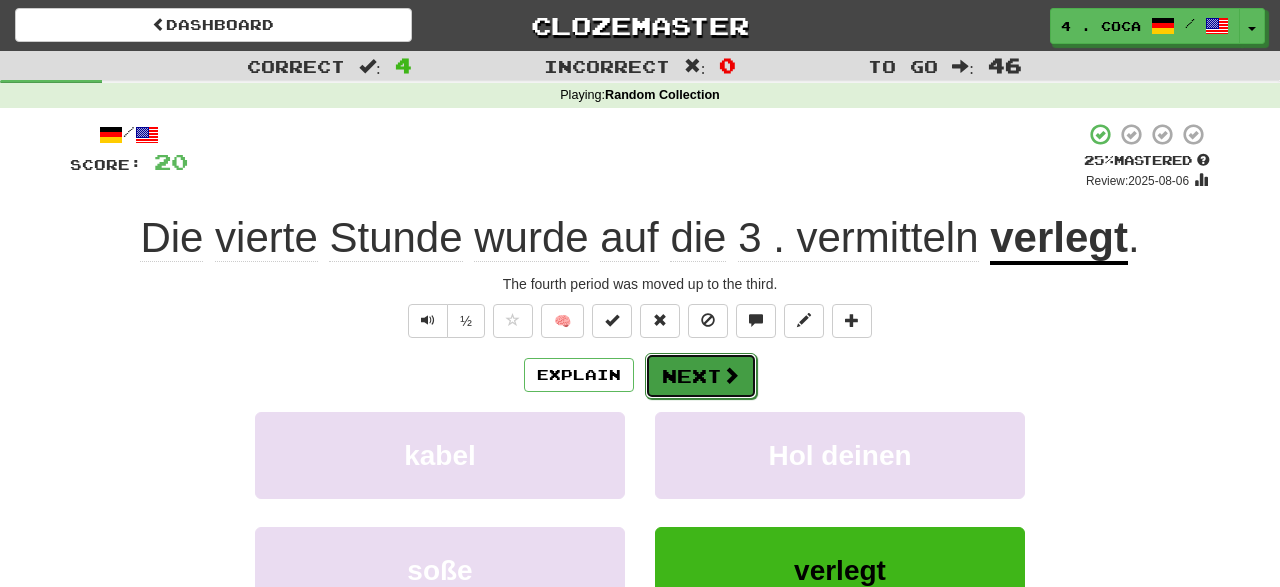click on "Next" at bounding box center (701, 376) 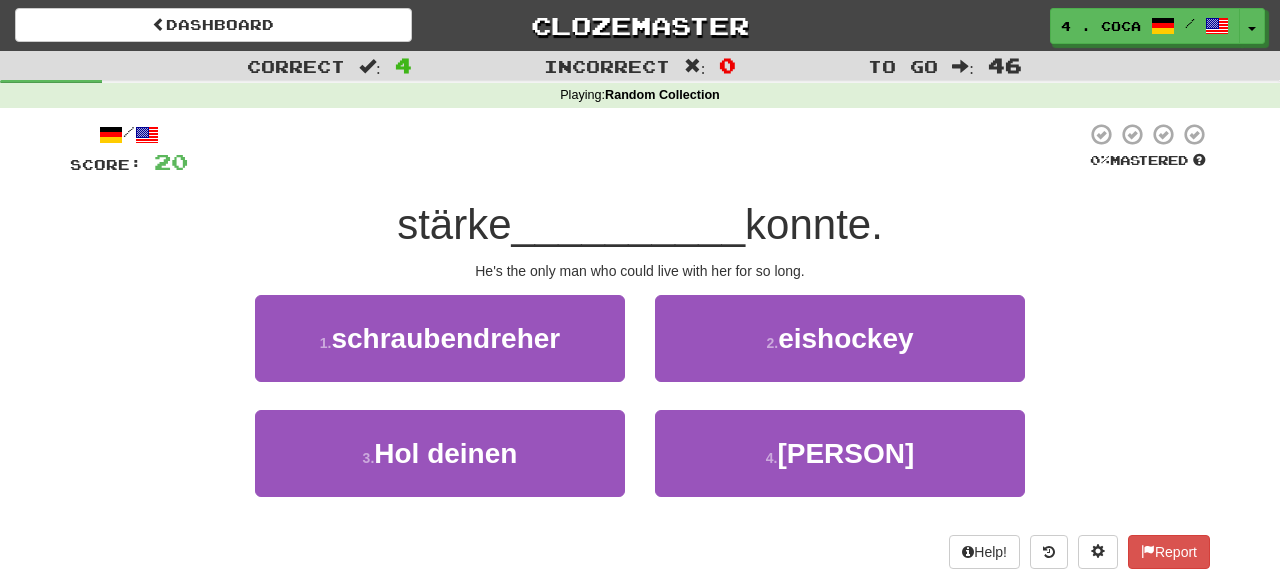 click on "Coke or Pepsi?" at bounding box center (640, 345) 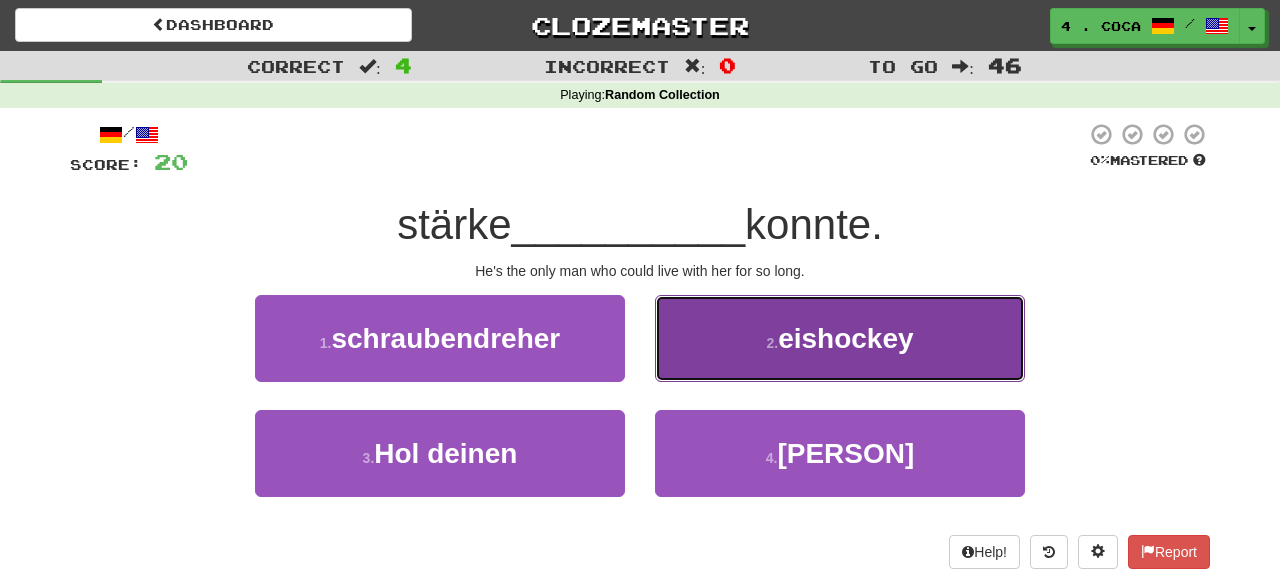 click on "1 .  schraubendreher 2 .  zusammenleben" at bounding box center (840, 338) 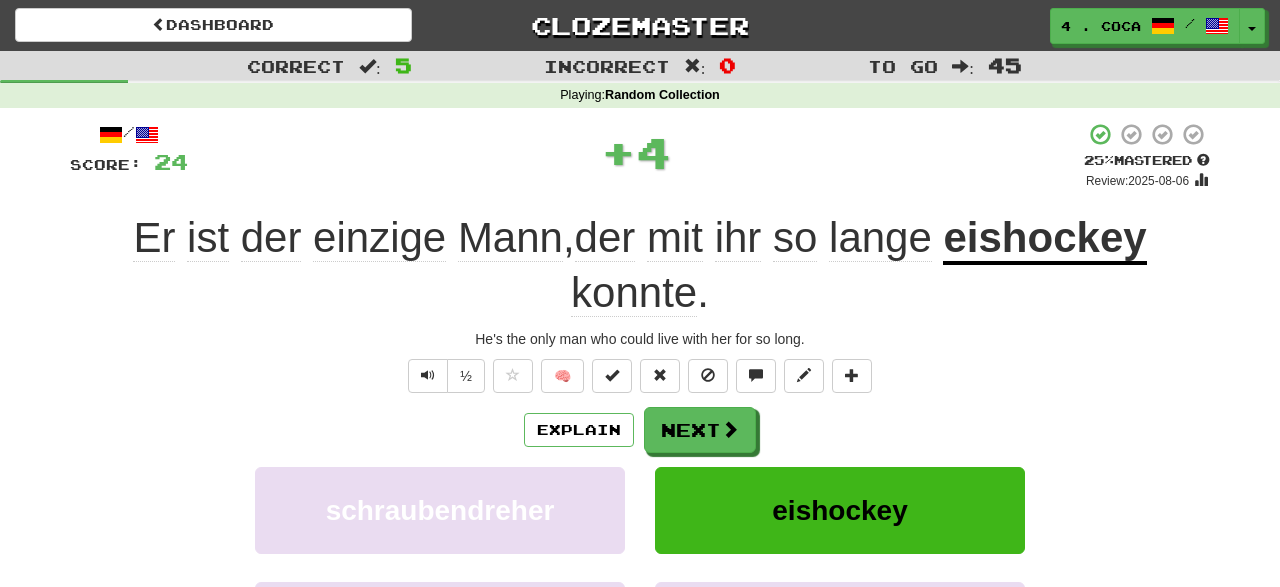 click on "Er   ist   der   einzige   Mann ,  der   mit   ihr   so   lange   zusammenleben   konnte ." at bounding box center [640, 265] 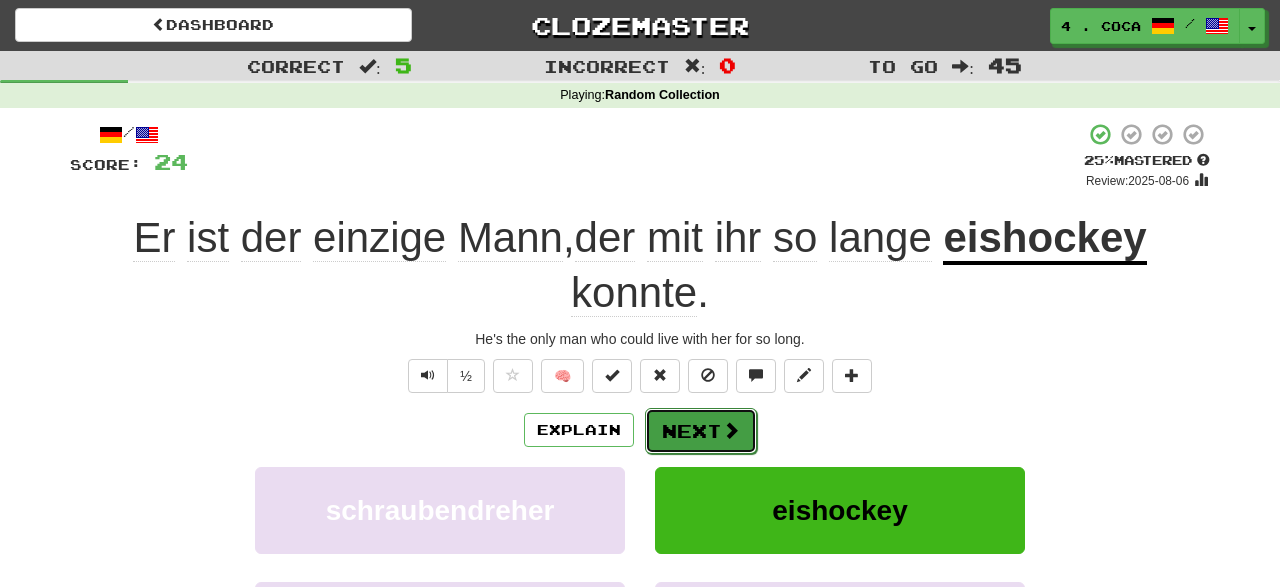 click on "Next" at bounding box center (701, 431) 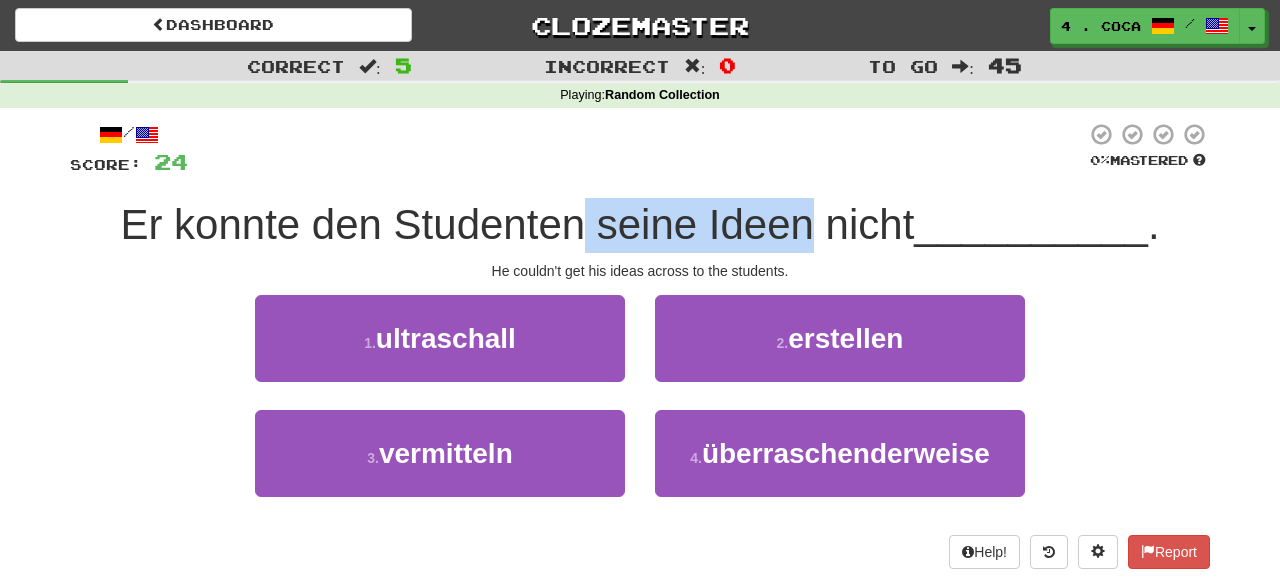 drag, startPoint x: 575, startPoint y: 217, endPoint x: 799, endPoint y: 221, distance: 224.0357 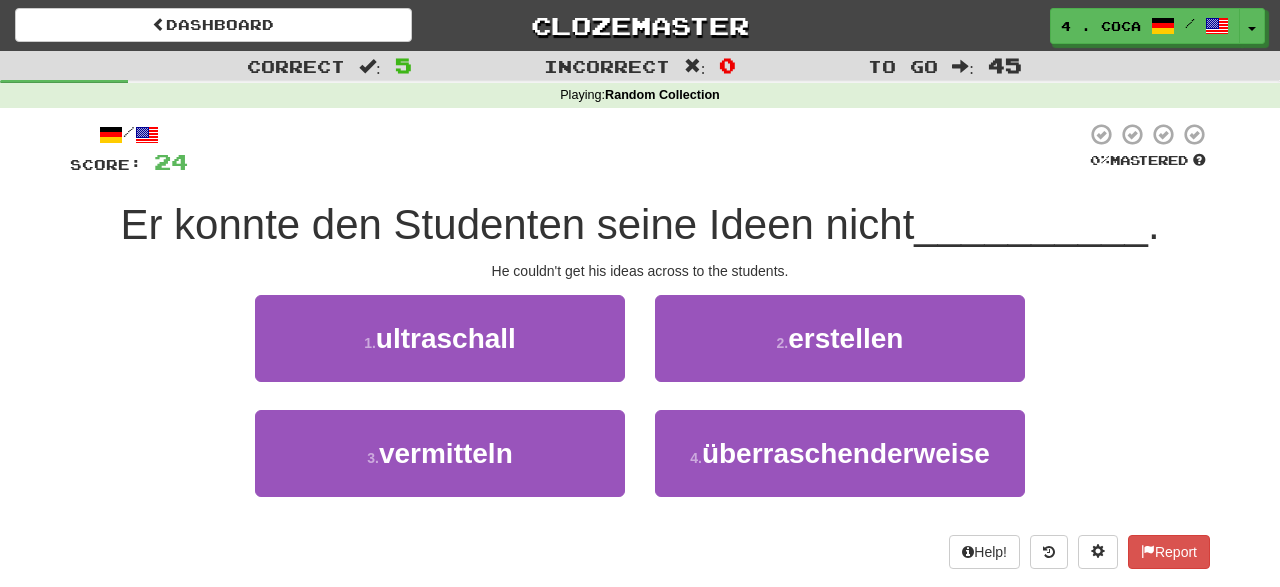 click on "zusammenleben" at bounding box center [640, 467] 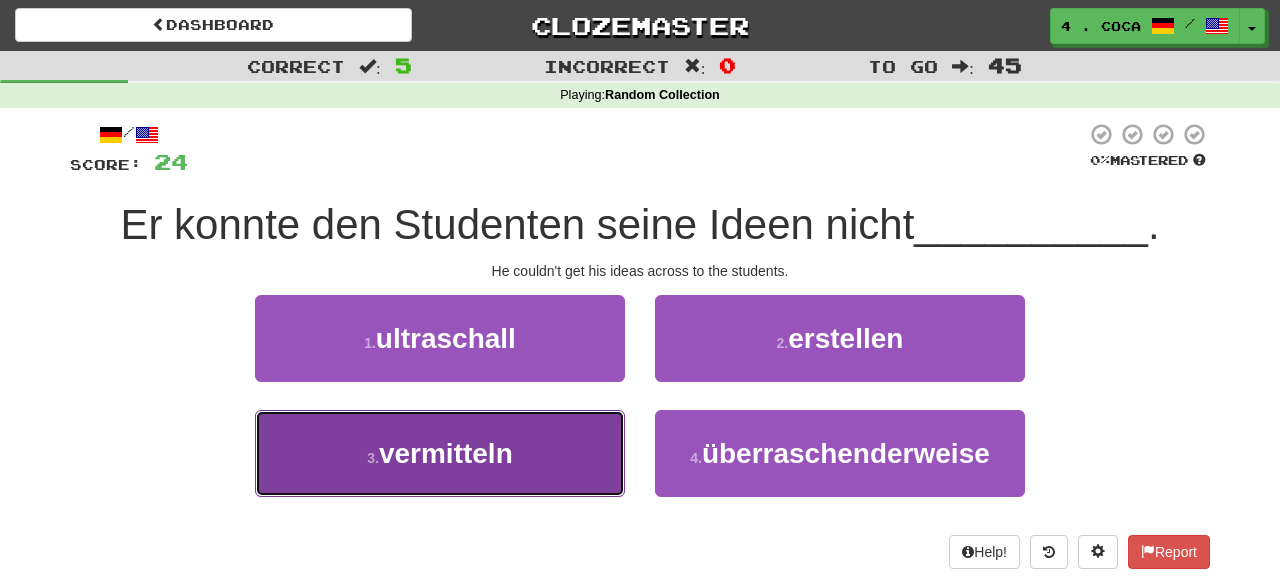 click on "Die vierte Stunde wurde auf die dritte" at bounding box center [440, 453] 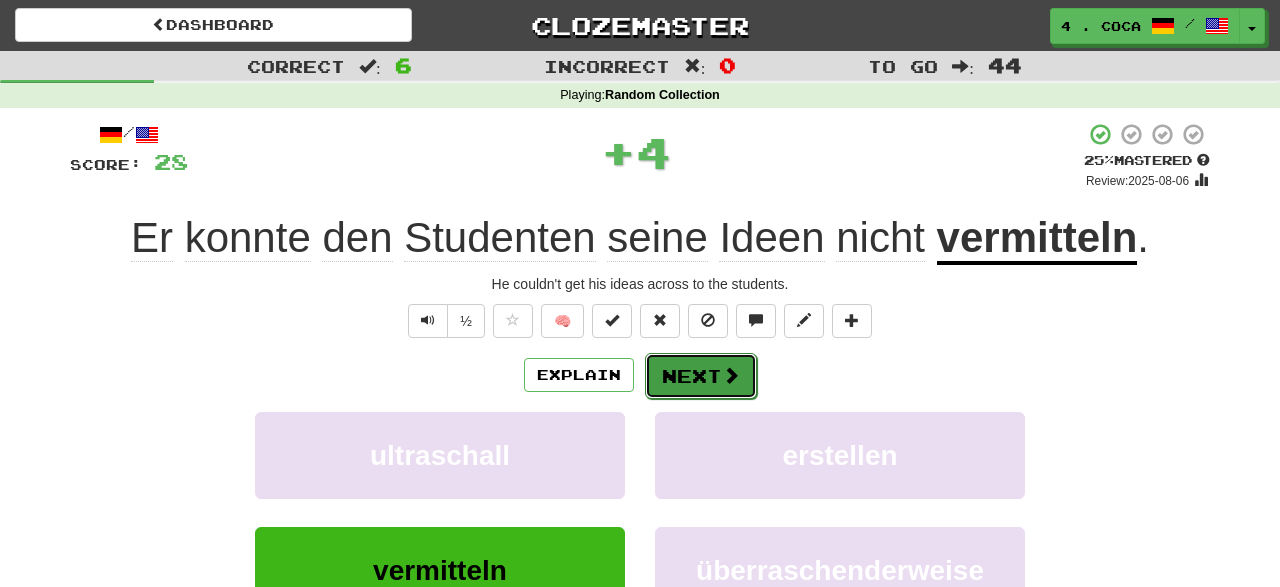 click on "Next" at bounding box center (701, 376) 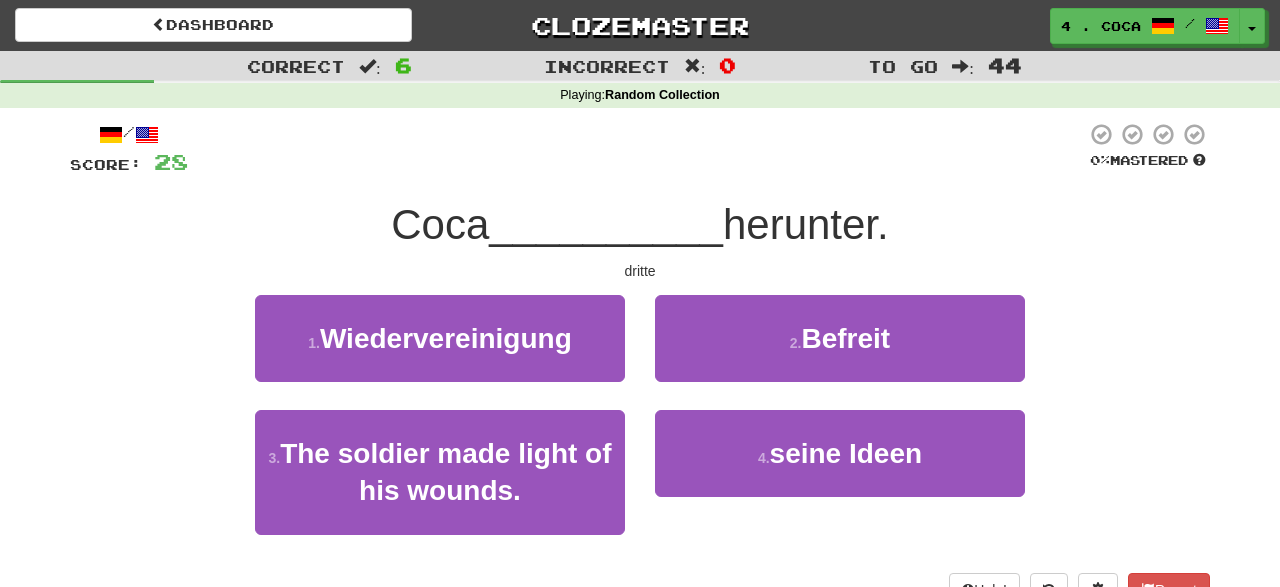 click on "Cola oder Pepsi?" at bounding box center [640, 352] 